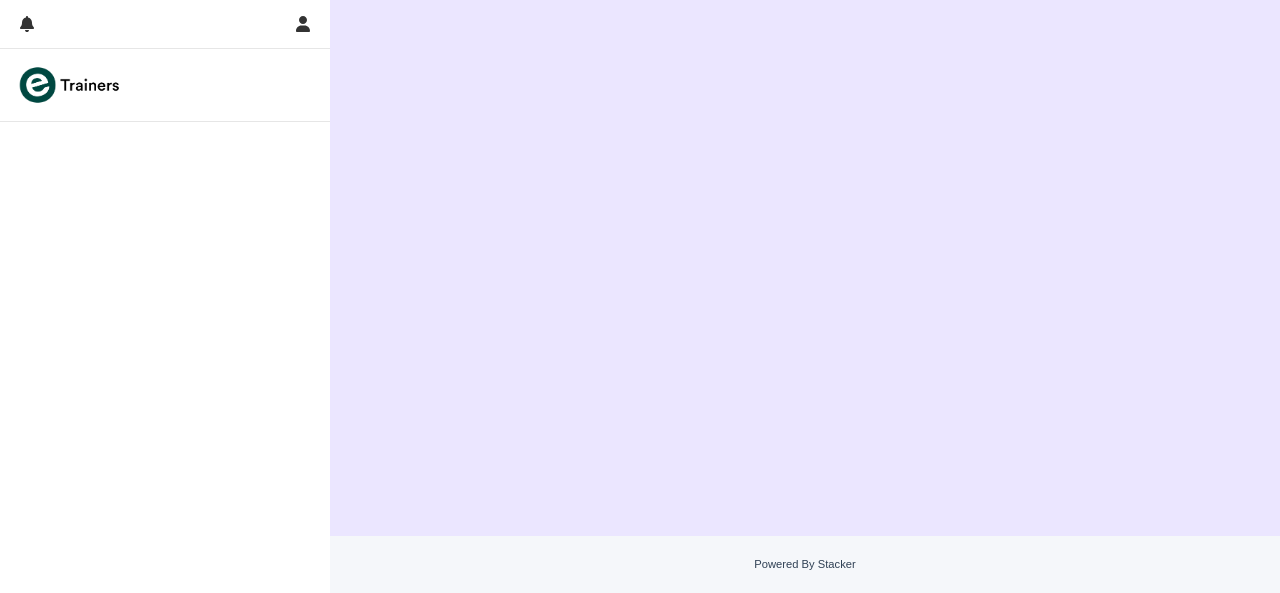 scroll, scrollTop: 0, scrollLeft: 0, axis: both 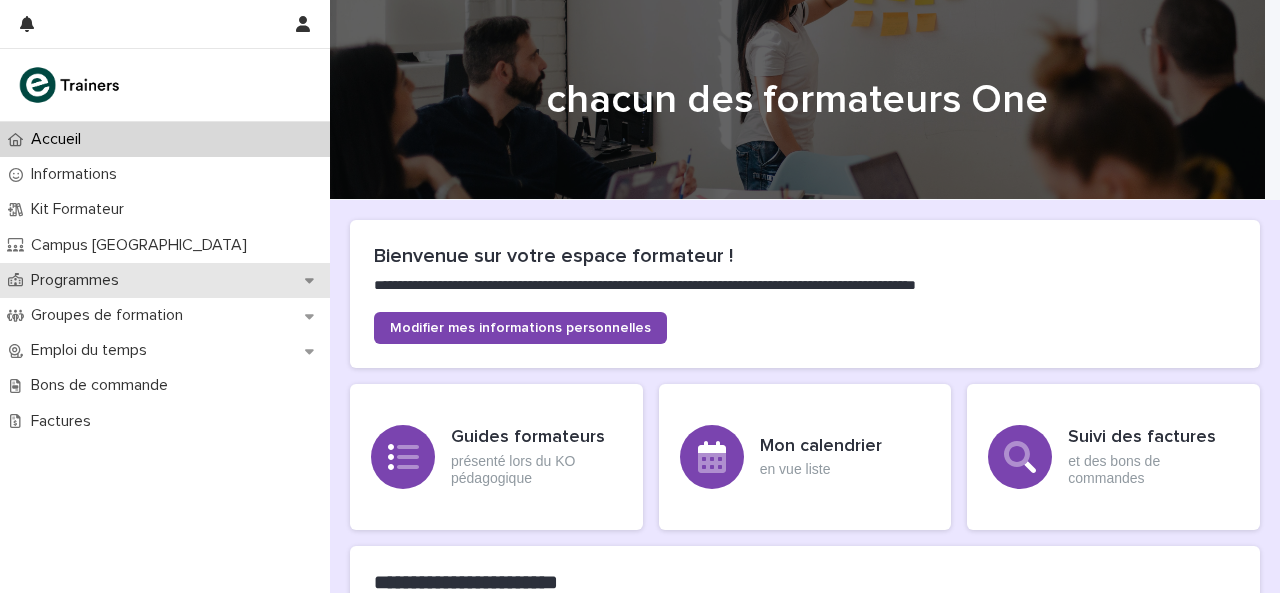 click on "Programmes" at bounding box center (75, 280) 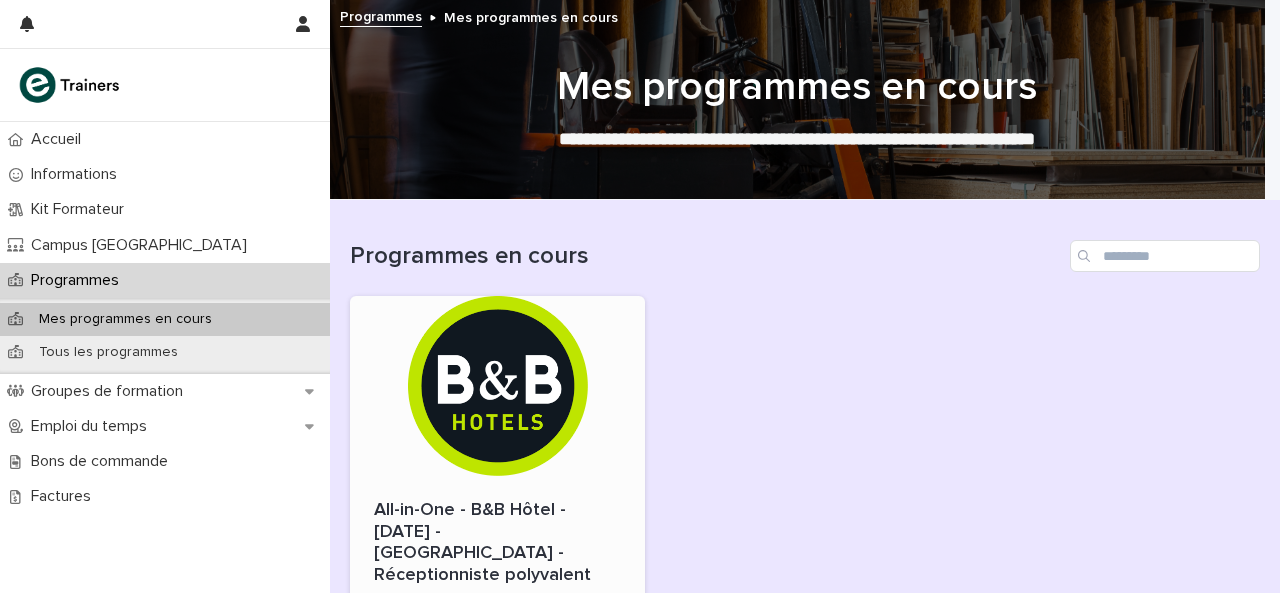 click at bounding box center [497, 386] 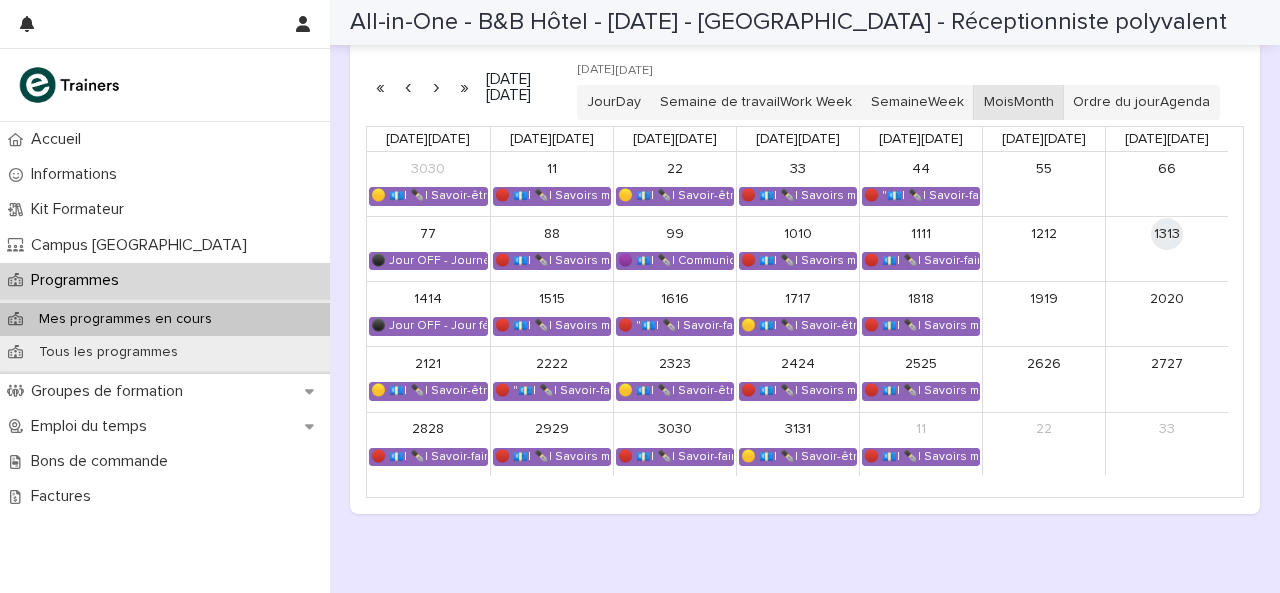 scroll, scrollTop: 1381, scrollLeft: 0, axis: vertical 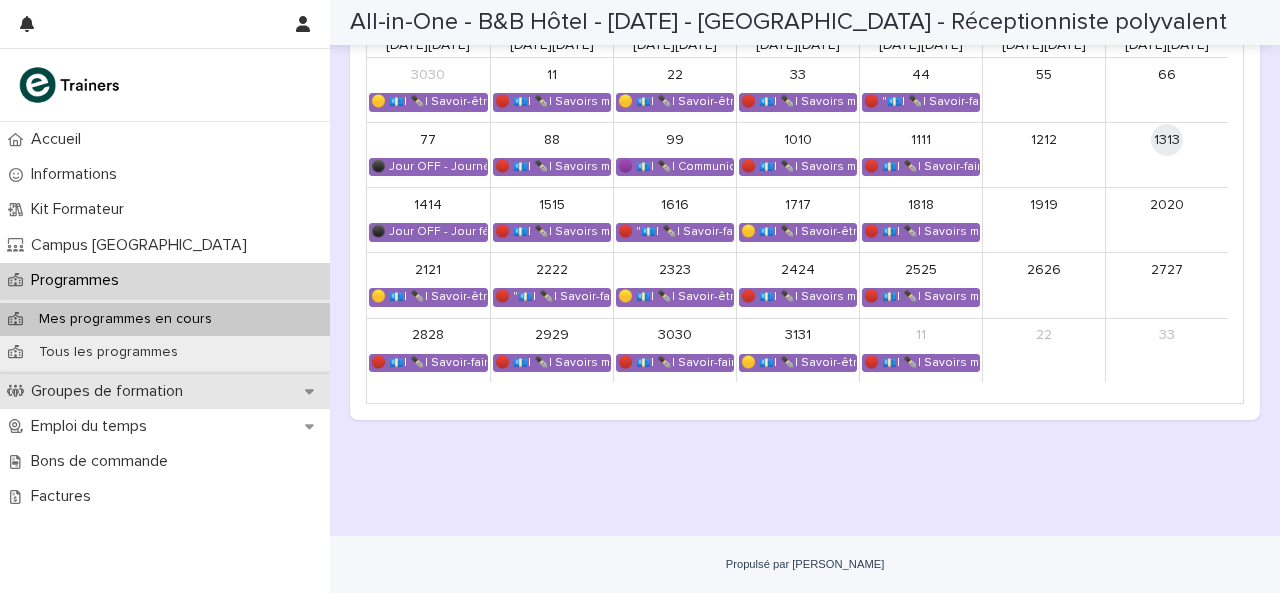 click on "Groupes de formation" at bounding box center (165, 391) 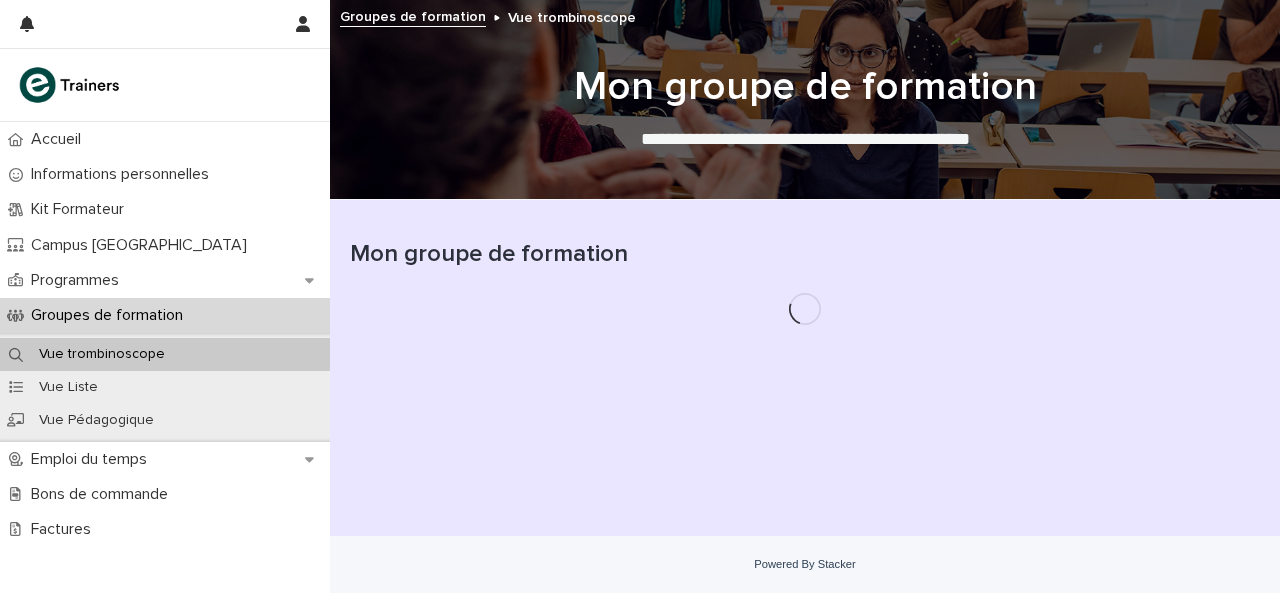 scroll, scrollTop: 0, scrollLeft: 0, axis: both 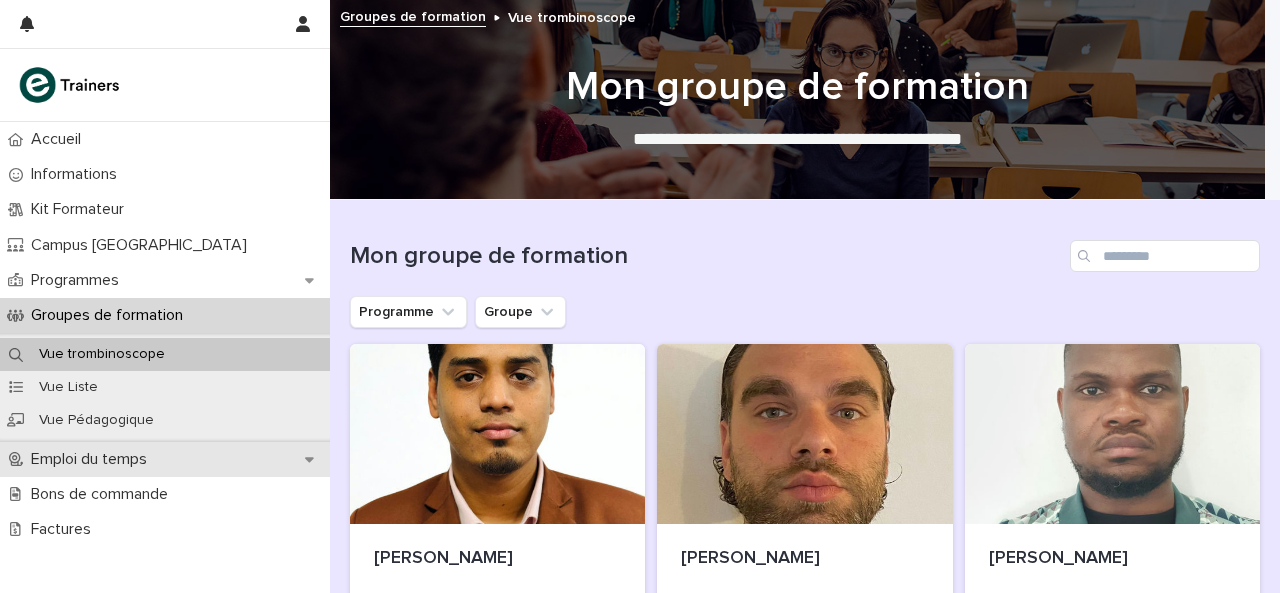 click on "Emploi du temps" at bounding box center (165, 459) 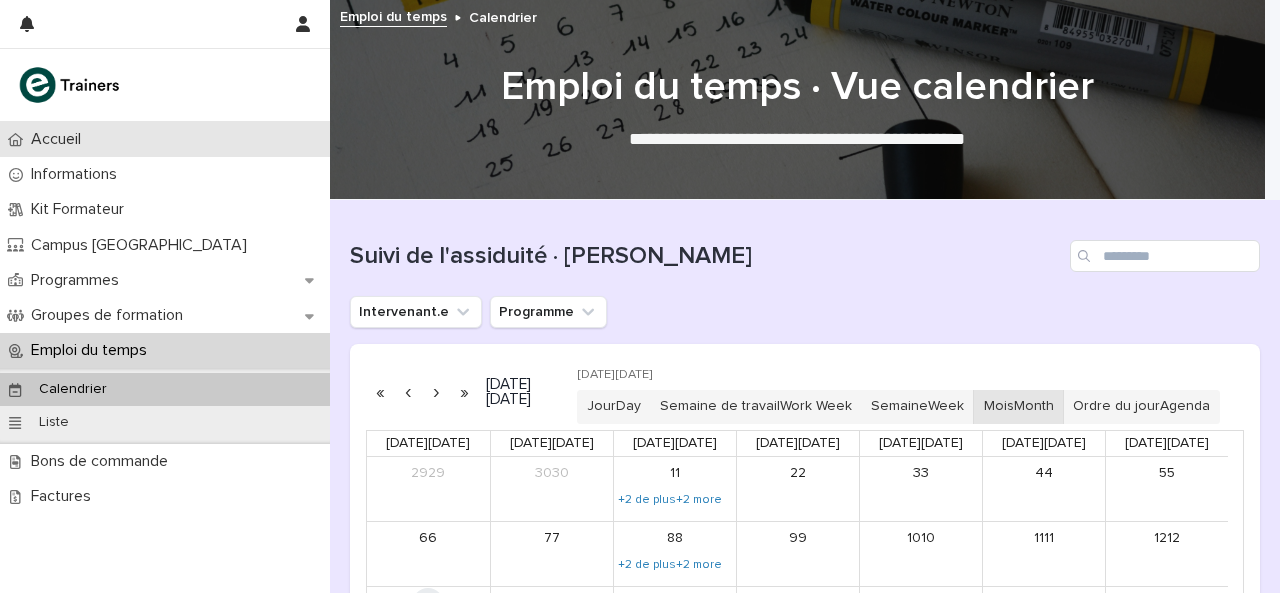click on "Accueil" at bounding box center (165, 139) 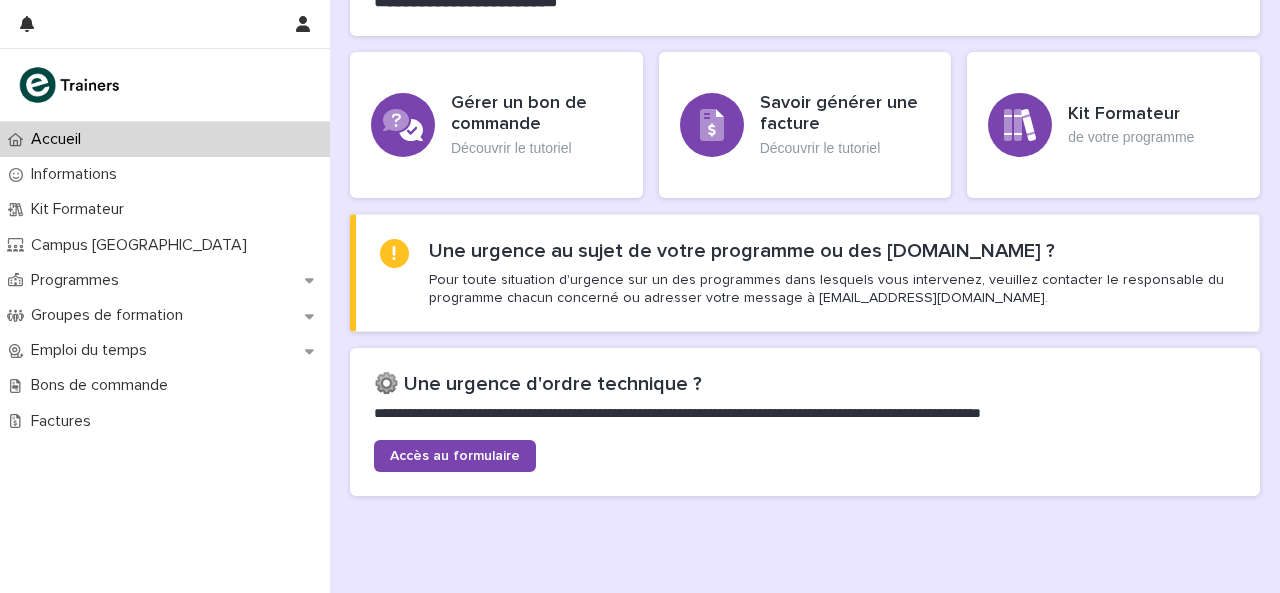 scroll, scrollTop: 655, scrollLeft: 0, axis: vertical 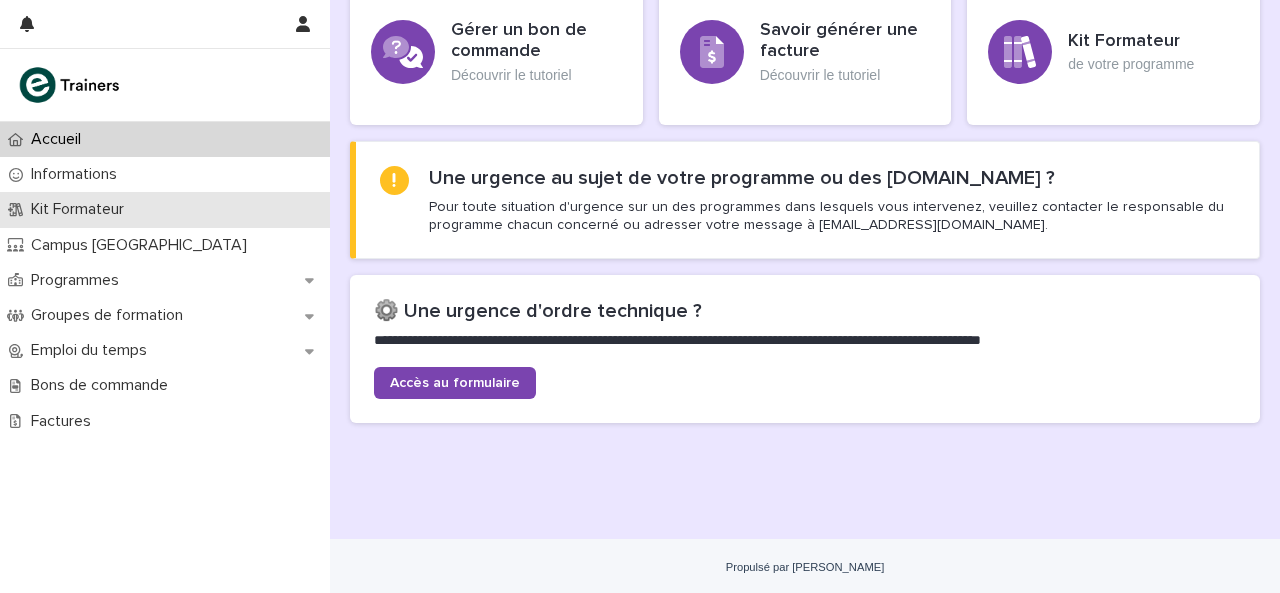 click on "Kit Formateur" at bounding box center (165, 209) 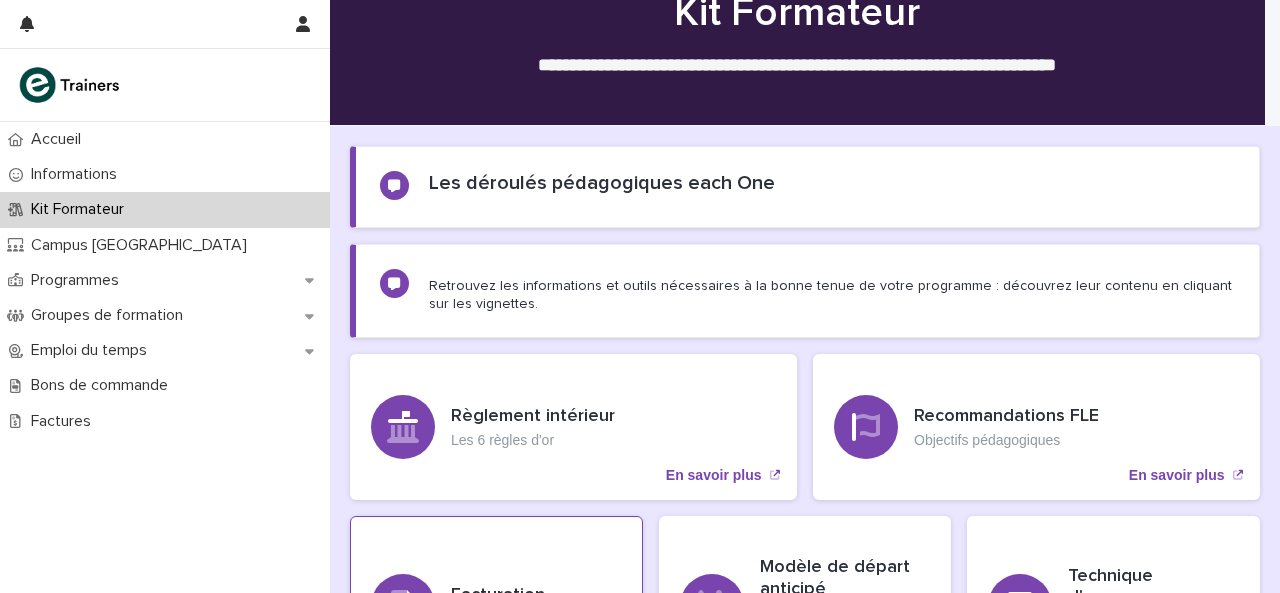 scroll, scrollTop: 0, scrollLeft: 0, axis: both 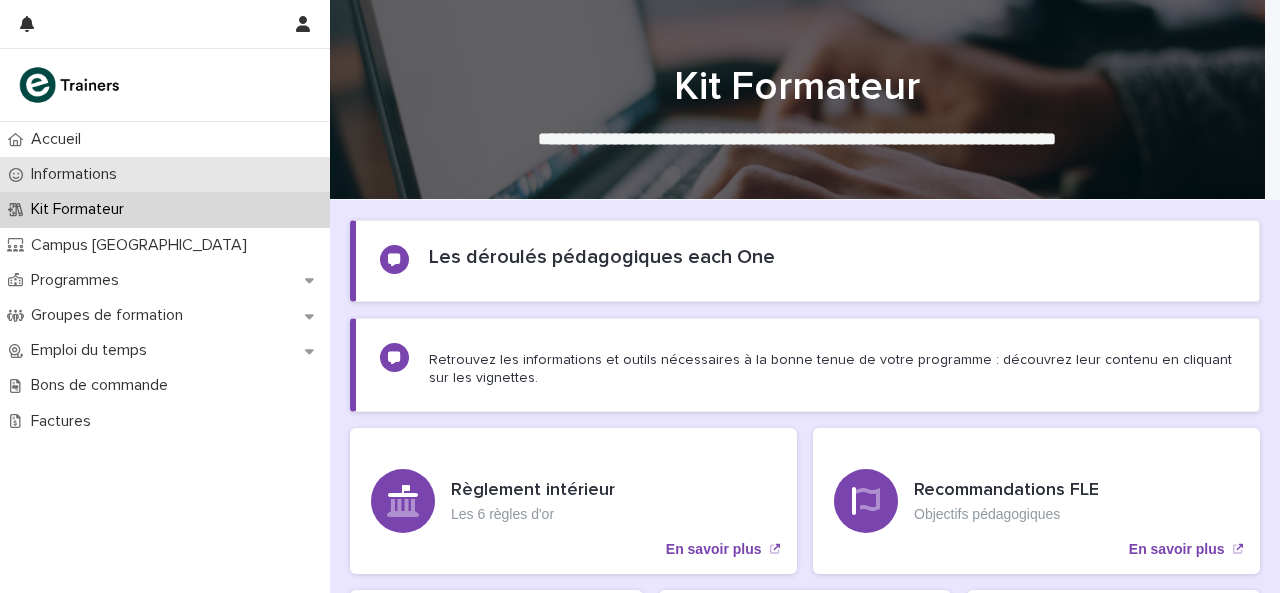 click on "Informations" at bounding box center [165, 174] 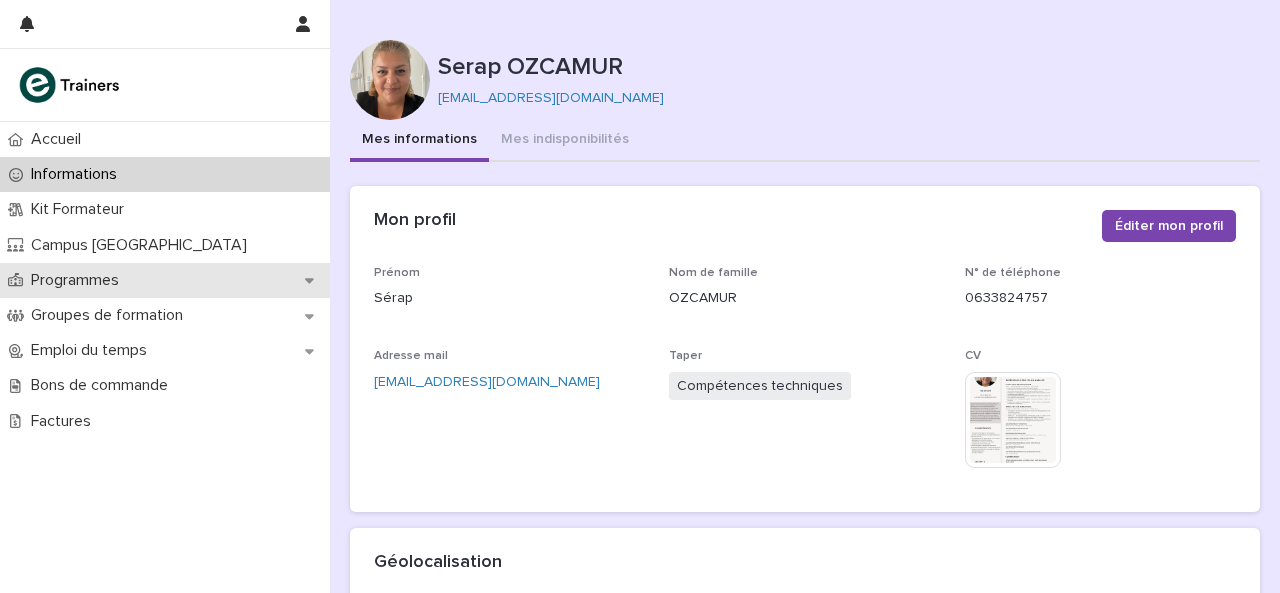 click on "Programmes" at bounding box center (165, 280) 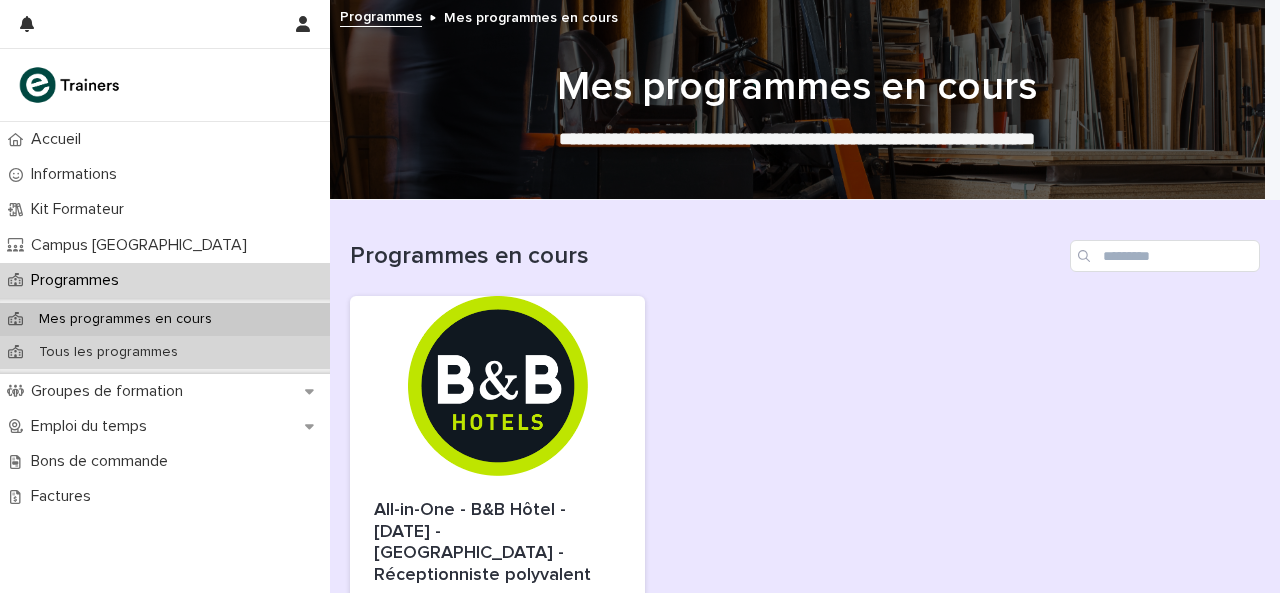 click on "Tous les programmes" at bounding box center (165, 352) 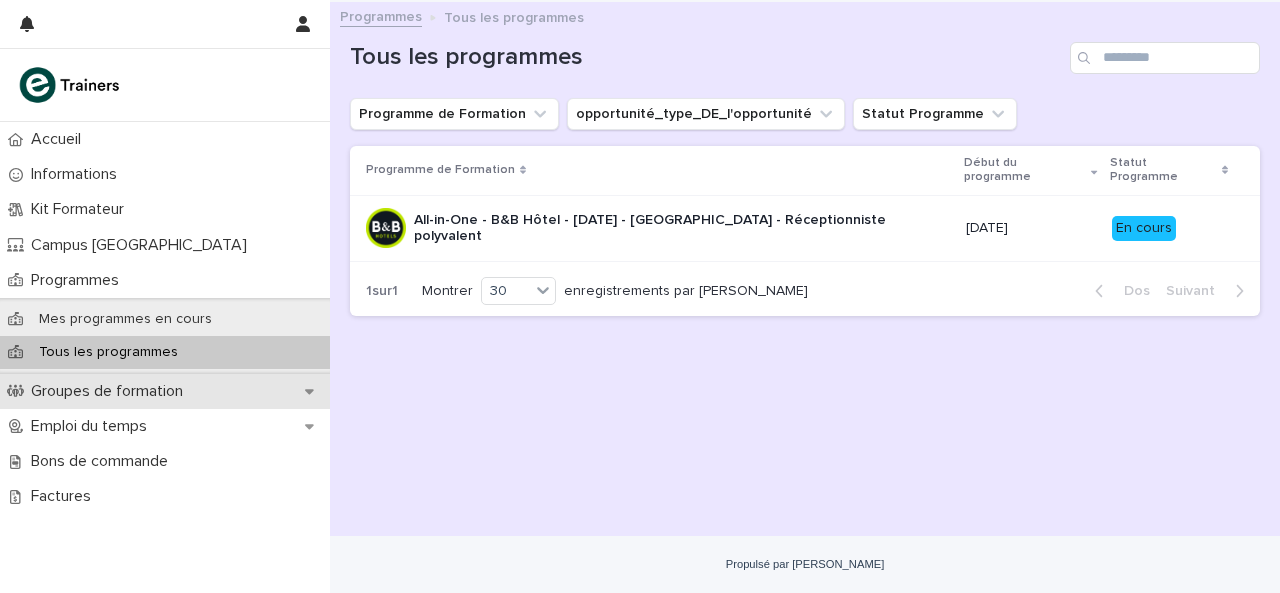 click on "Groupes de formation" at bounding box center [165, 391] 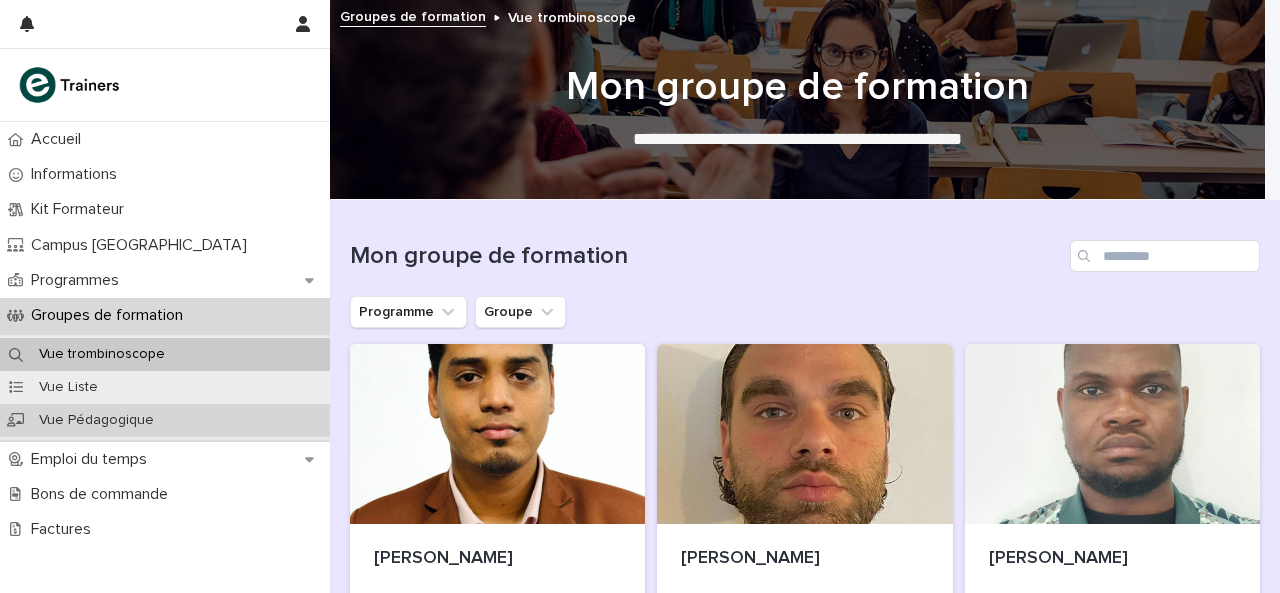 click on "Vue Pédagogique" at bounding box center (165, 420) 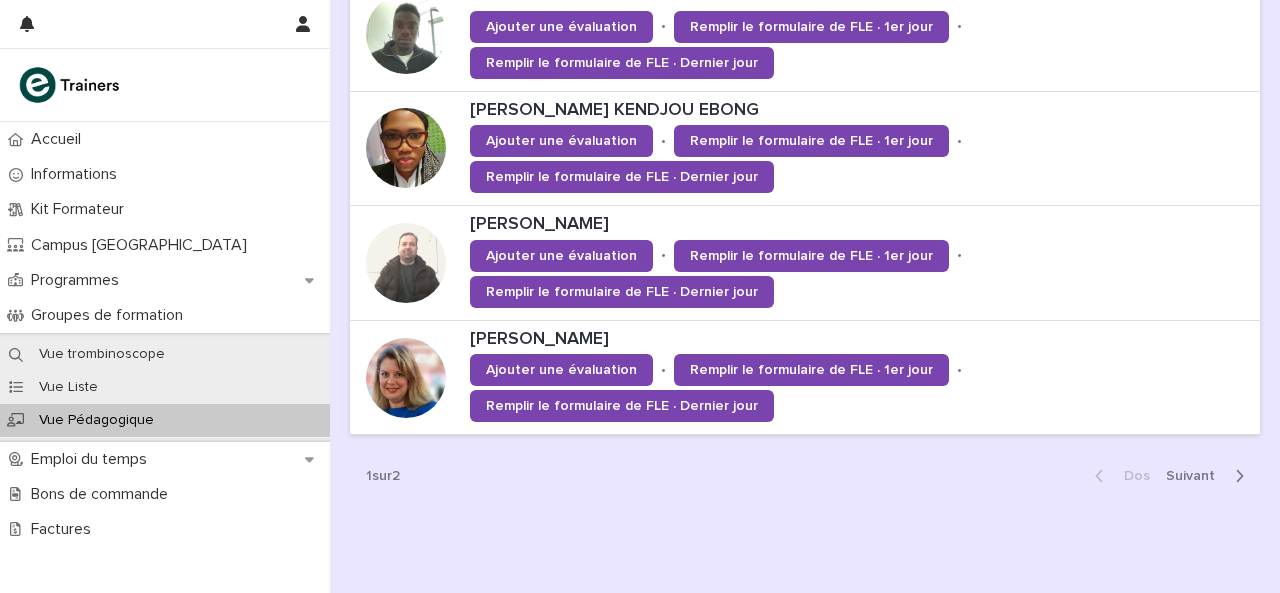 scroll, scrollTop: 1115, scrollLeft: 0, axis: vertical 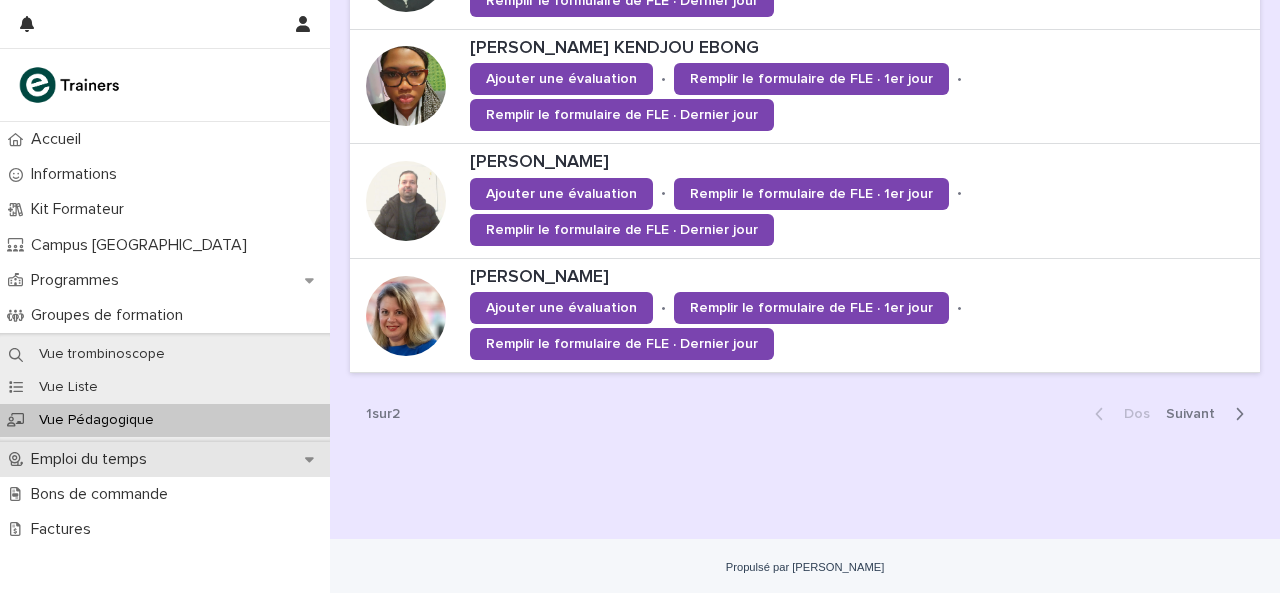 click on "Emploi du temps" at bounding box center (165, 459) 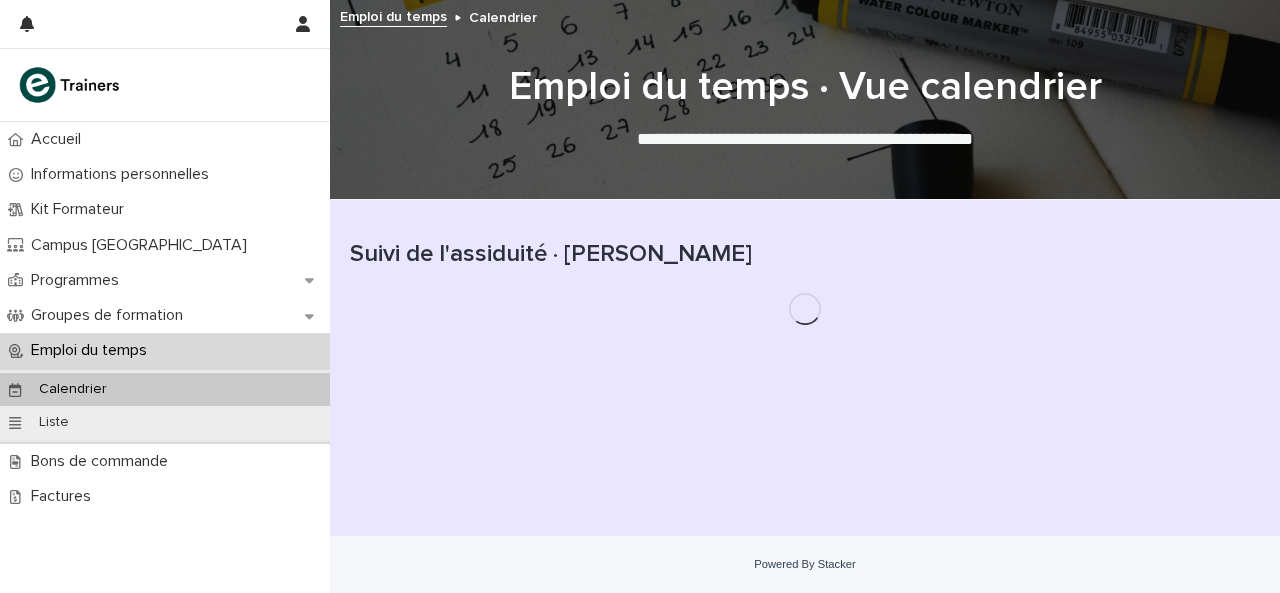 scroll, scrollTop: 0, scrollLeft: 0, axis: both 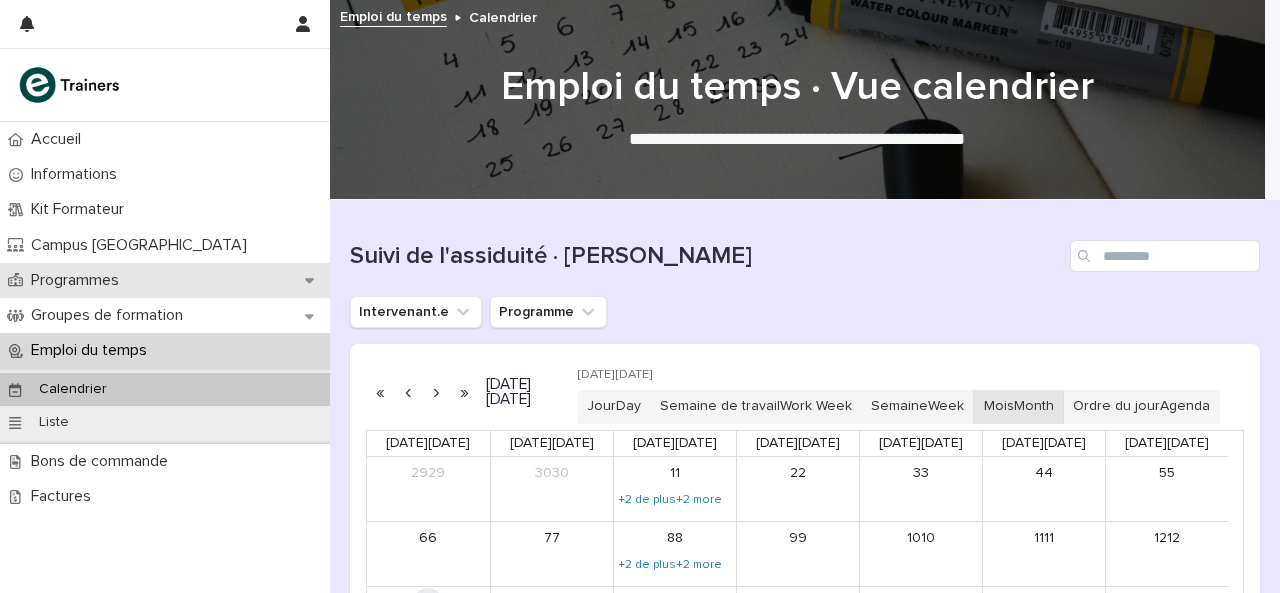 click on "Programmes" at bounding box center [79, 280] 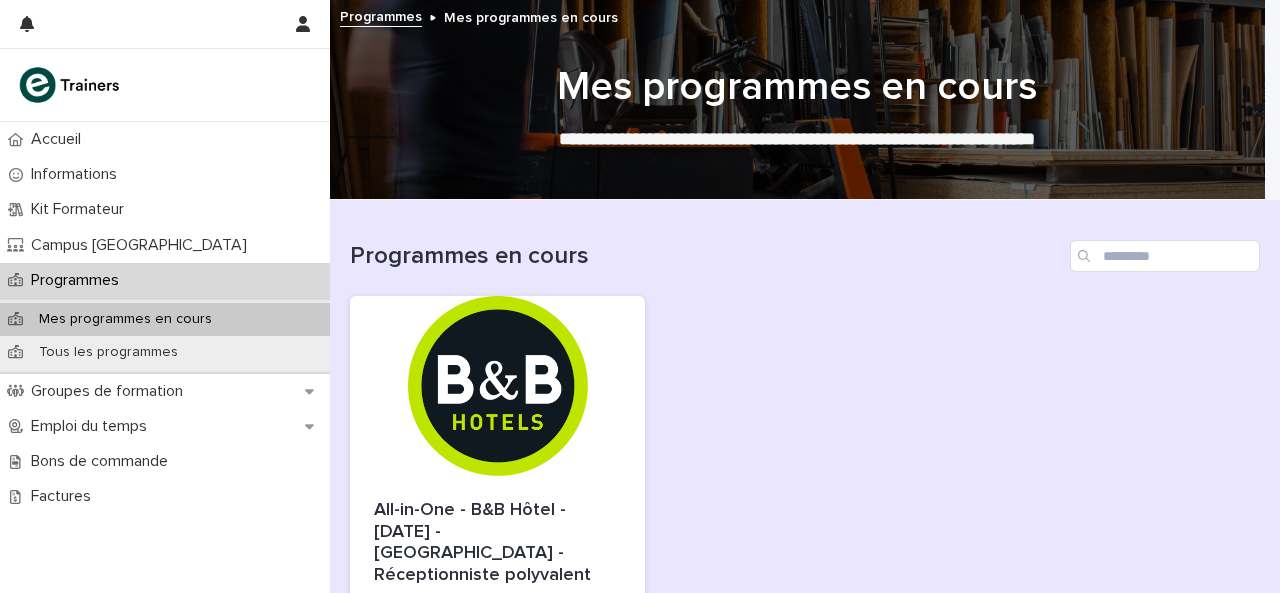 click on "Mes programmes en cours" at bounding box center [125, 319] 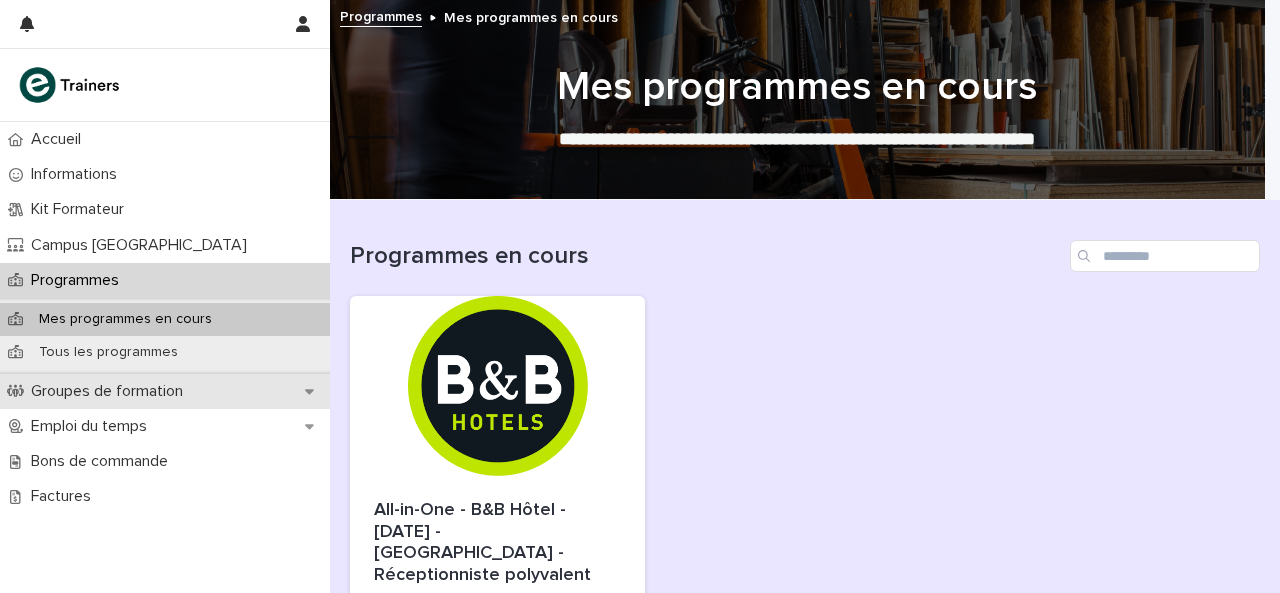 click on "Groupes de formation" at bounding box center [107, 391] 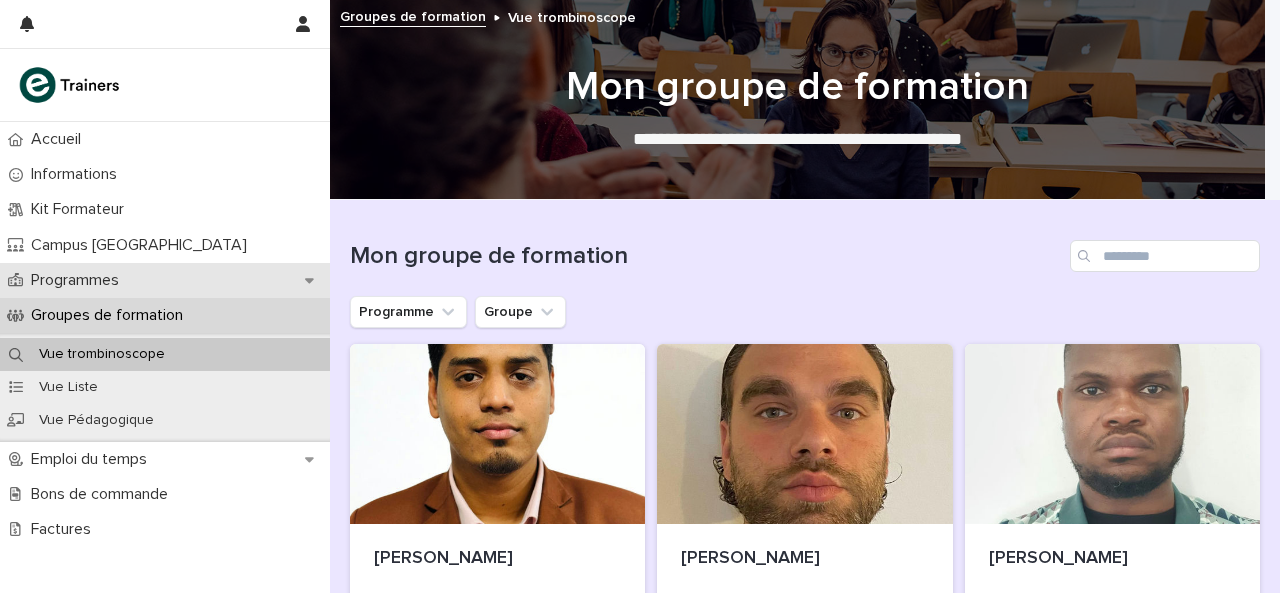click on "Programmes" at bounding box center (165, 280) 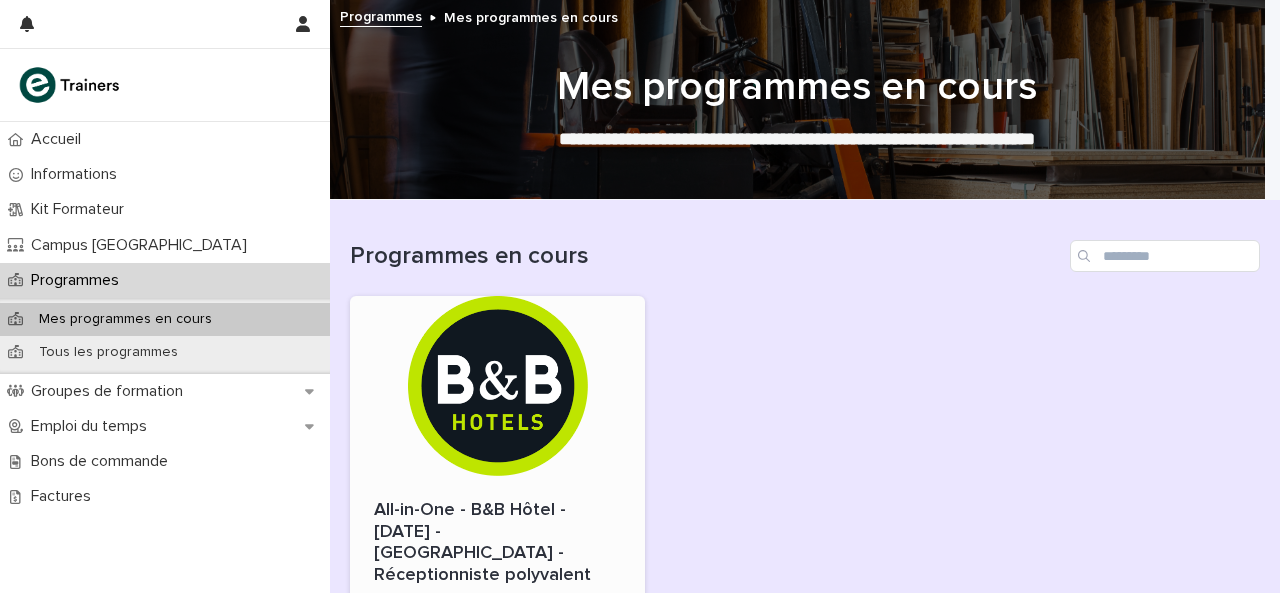 click at bounding box center (497, 386) 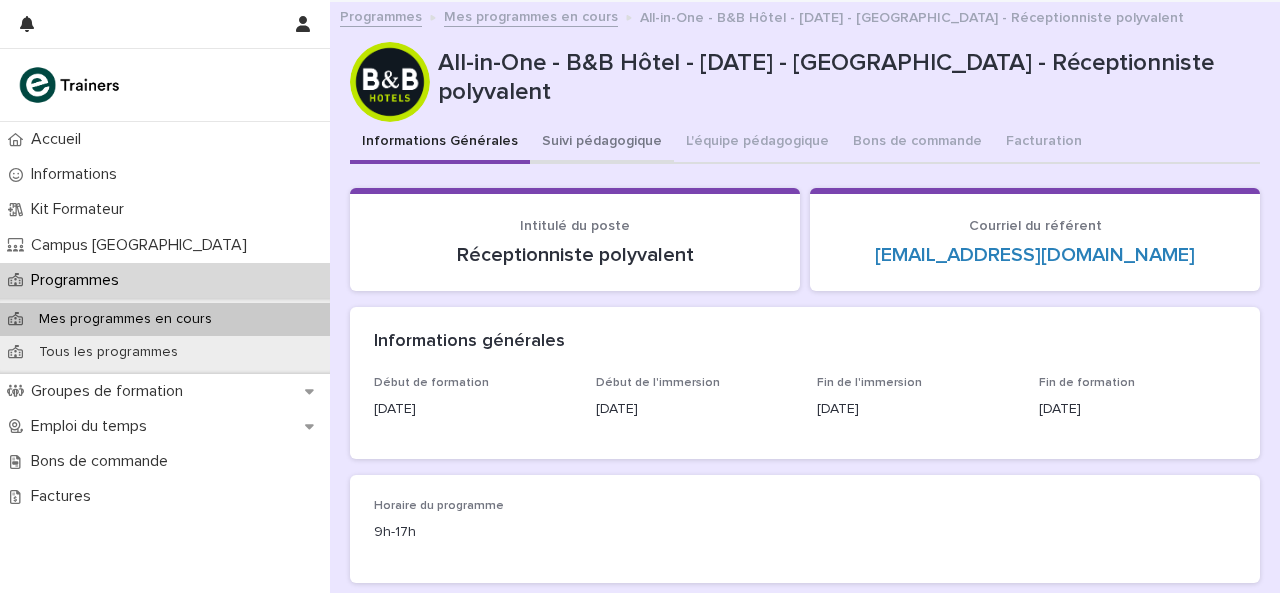 click on "Suivi pédagogique" at bounding box center [602, 141] 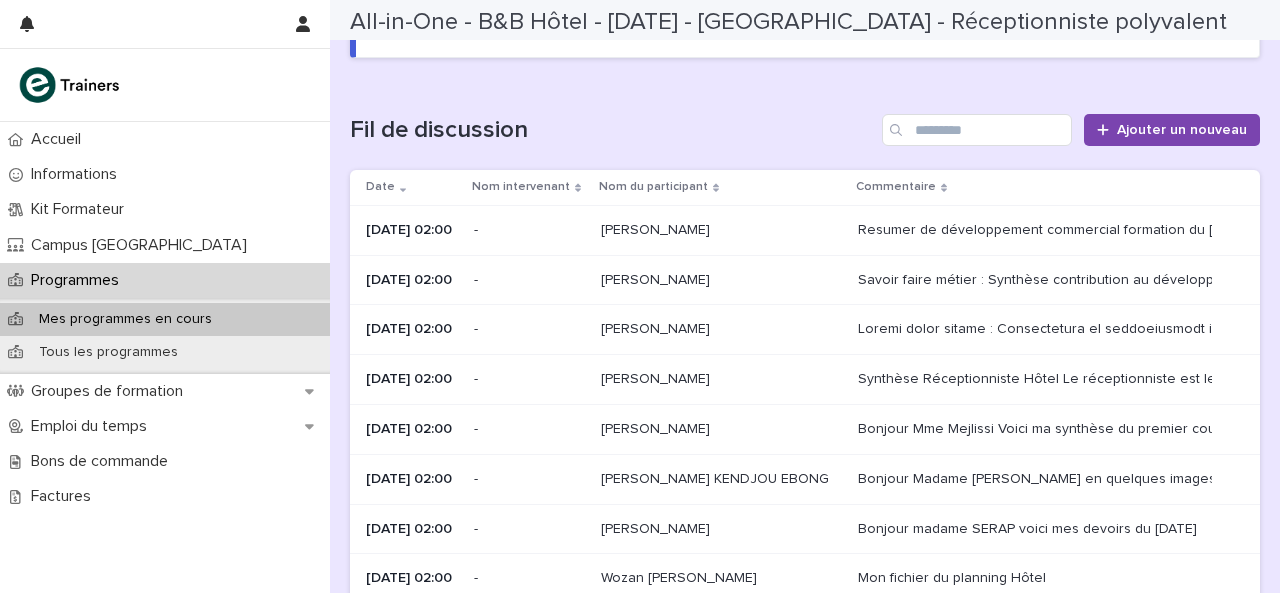 scroll, scrollTop: 310, scrollLeft: 0, axis: vertical 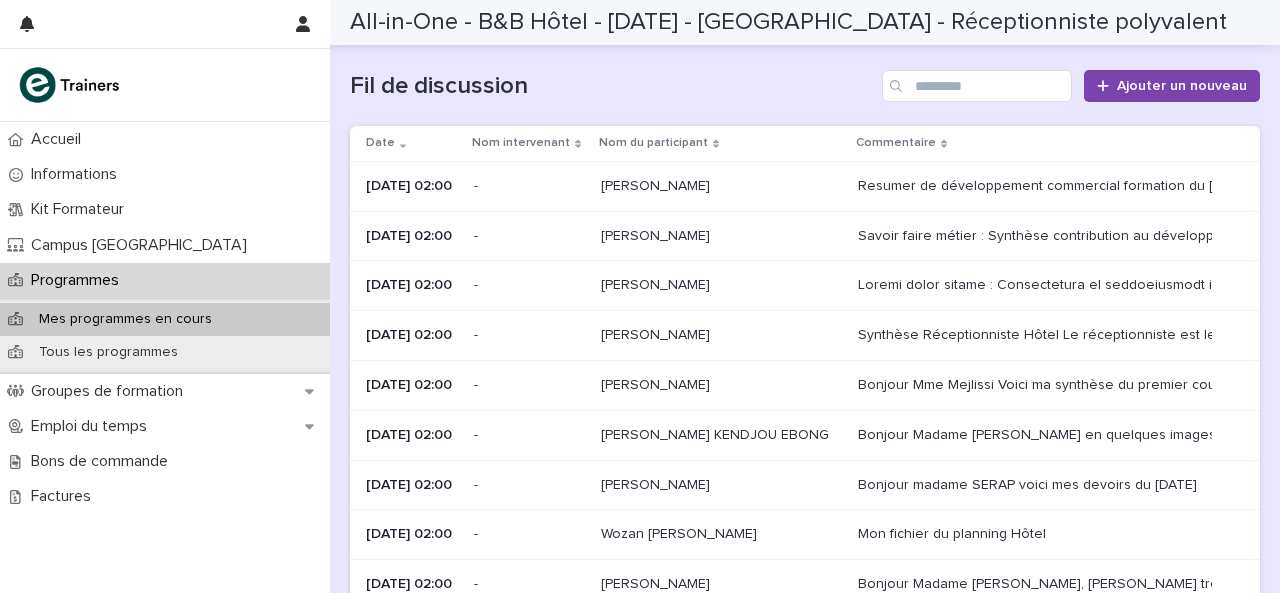 click on "Bonjour madame SERAP voici mes devoirs du [DATE]" at bounding box center (1027, 485) 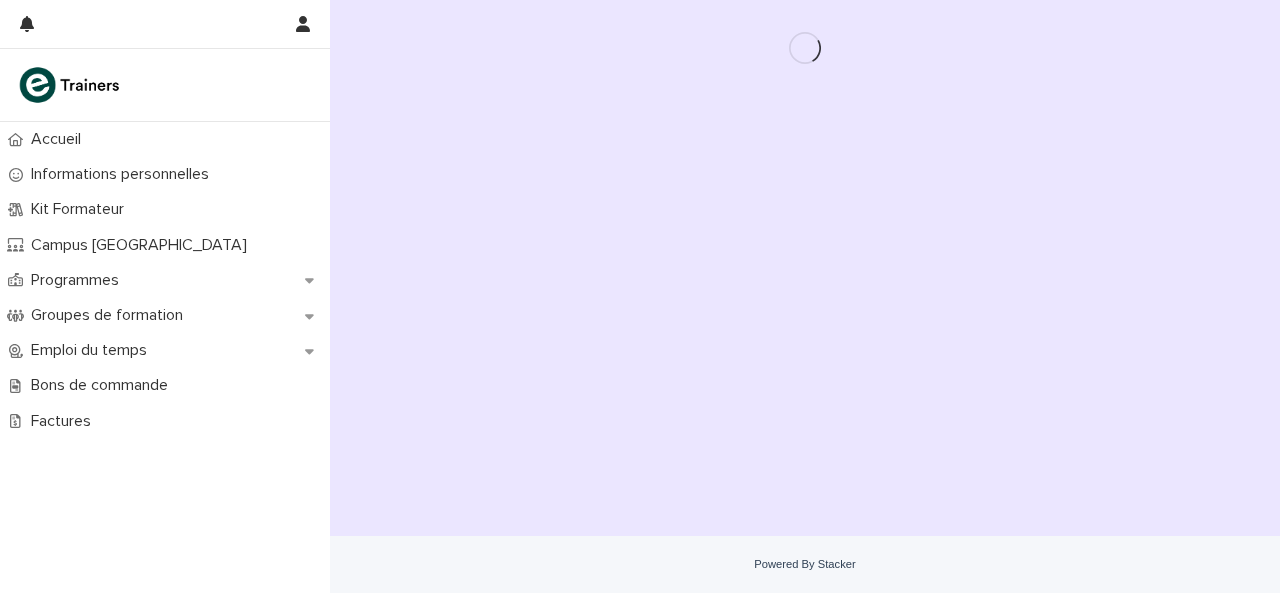 scroll, scrollTop: 0, scrollLeft: 0, axis: both 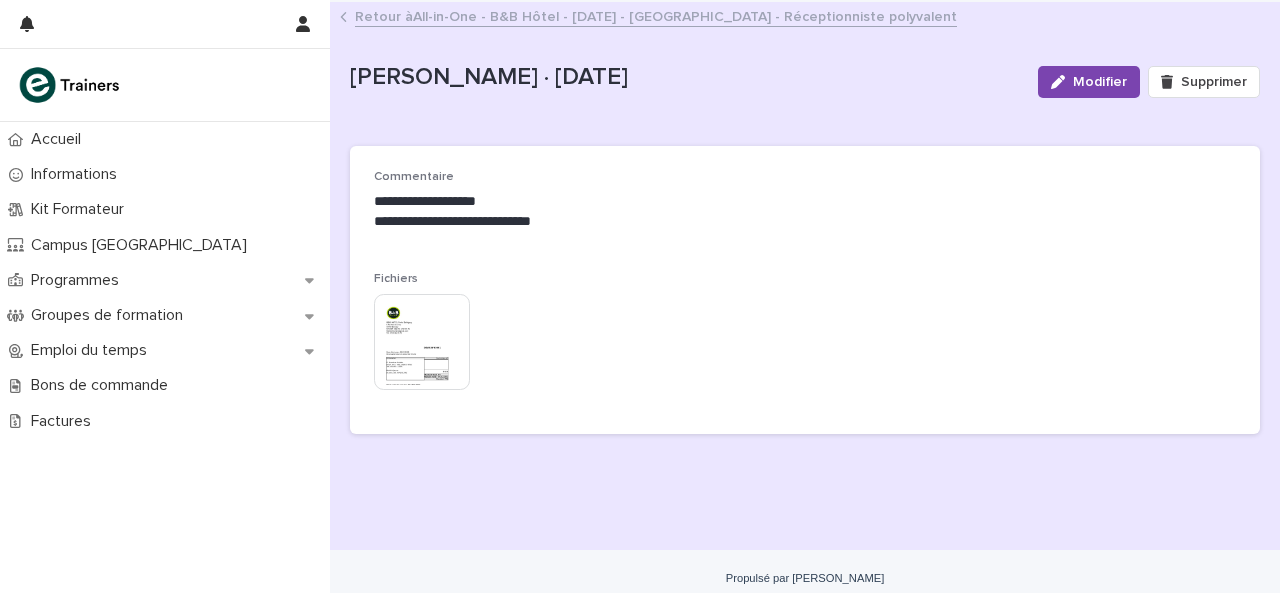 click at bounding box center (422, 342) 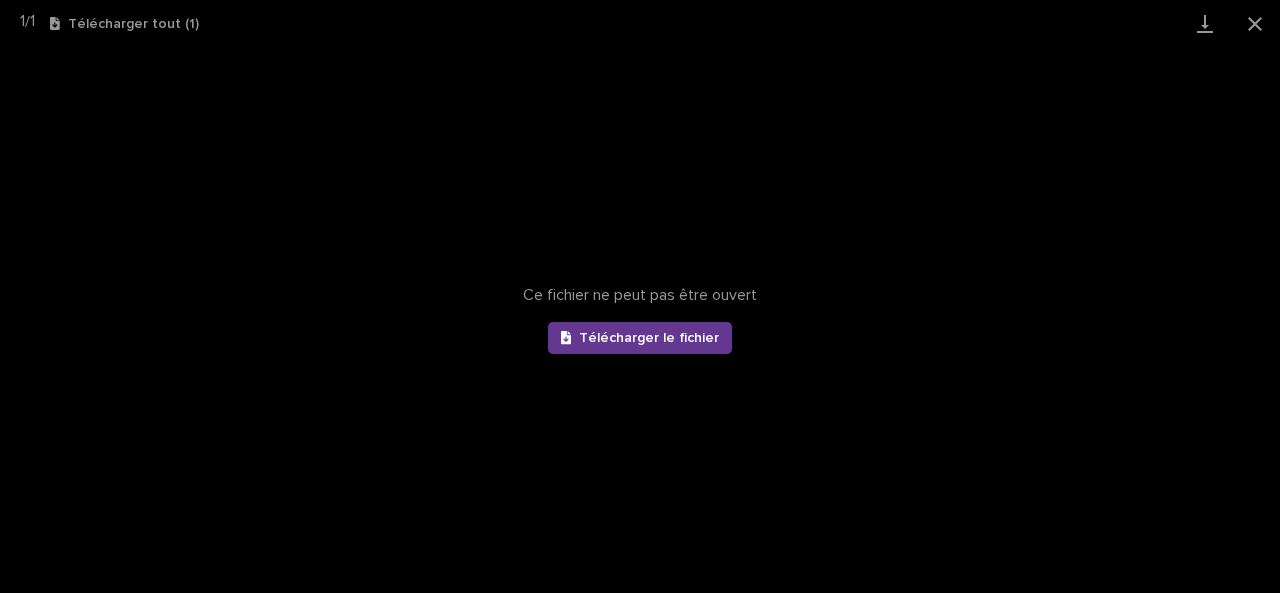 click on "Télécharger le fichier" at bounding box center [649, 338] 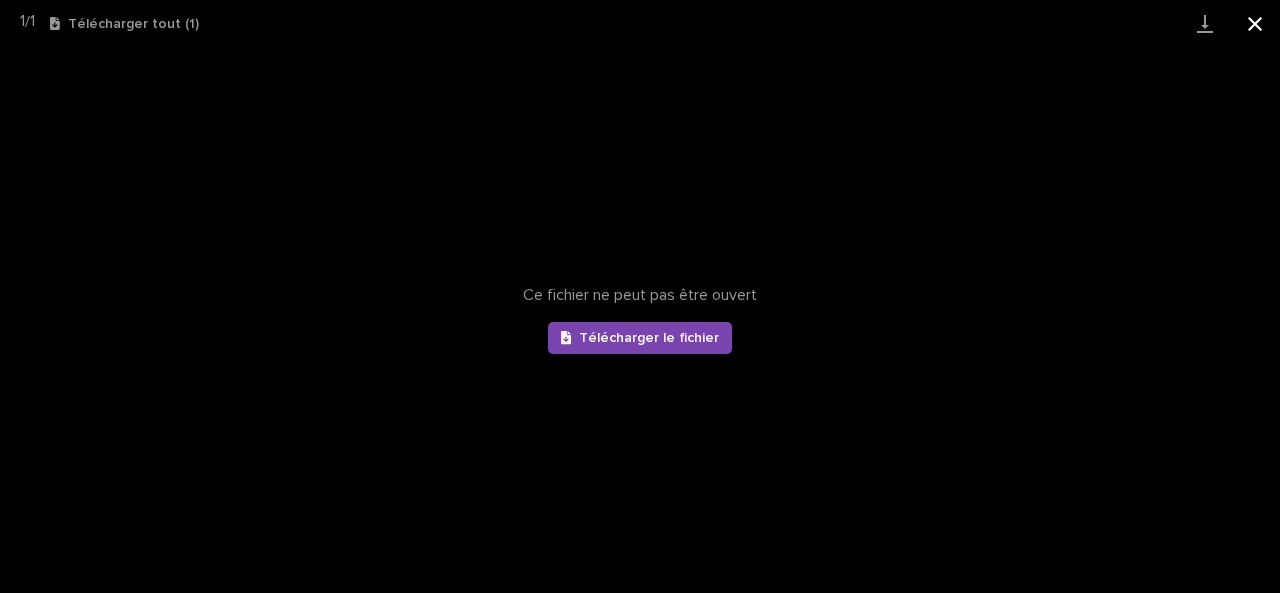 click at bounding box center [1255, 23] 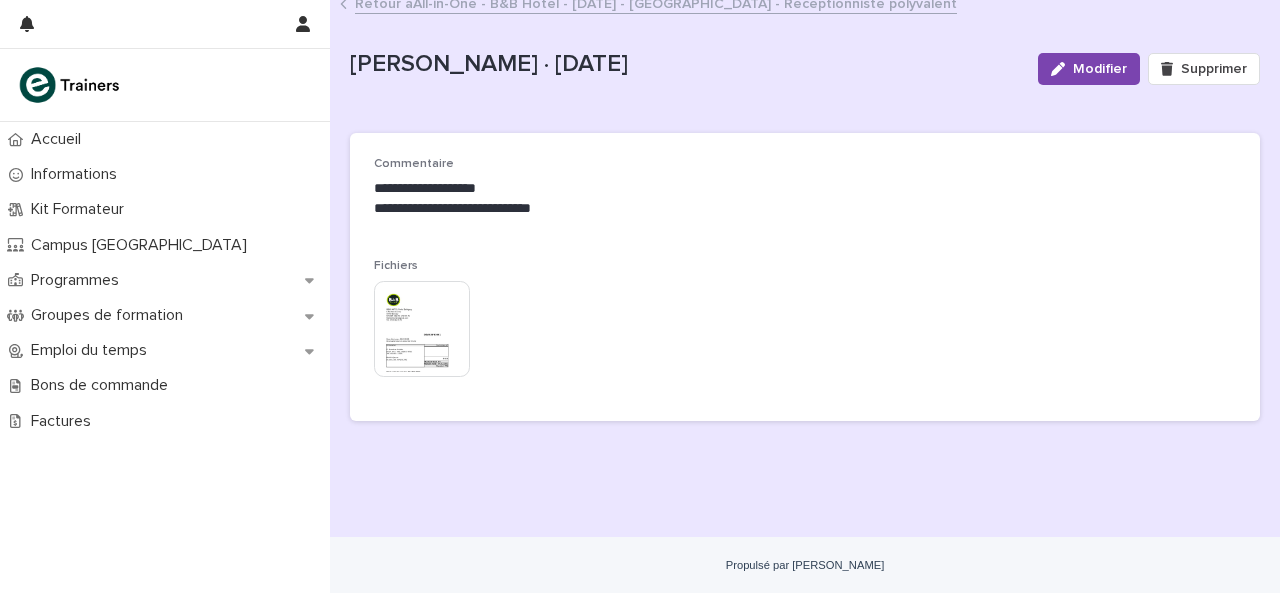 scroll, scrollTop: 0, scrollLeft: 0, axis: both 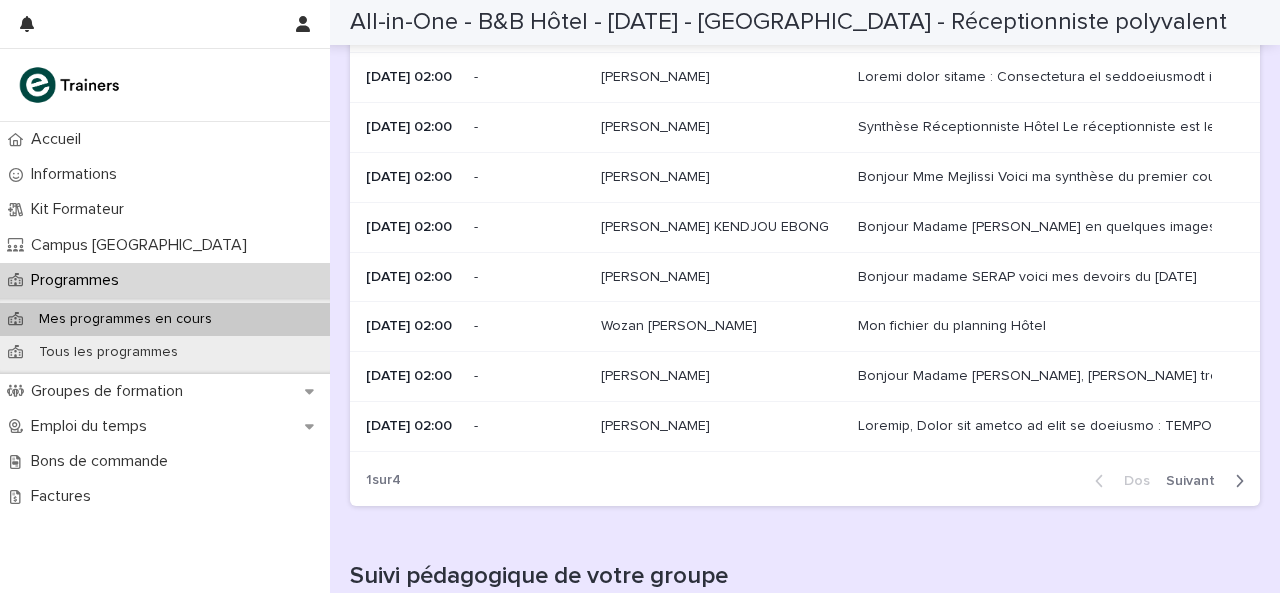 click on "Bonjour Madame [PERSON_NAME], [PERSON_NAME] trouver le classeur Excel ci-joint. Cordialement, [PERSON_NAME]
Bonjour Madame [PERSON_NAME], [PERSON_NAME] trouver le classeur Excel ci-joint. Cordialement, [PERSON_NAME]" at bounding box center (1043, 376) 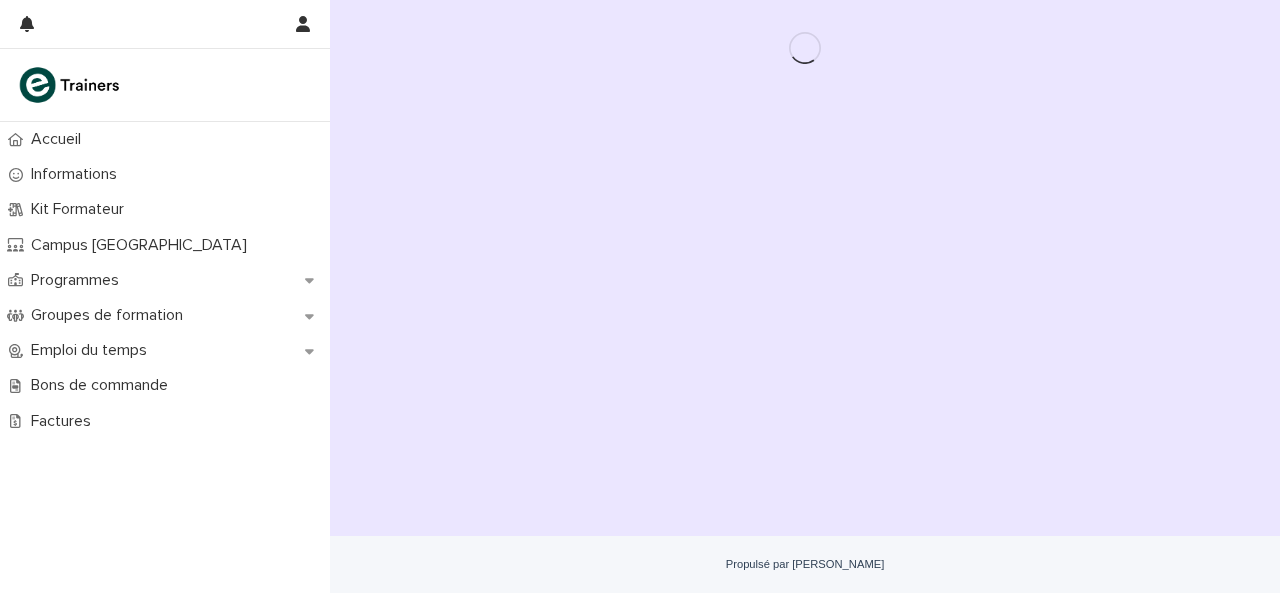 scroll, scrollTop: 0, scrollLeft: 0, axis: both 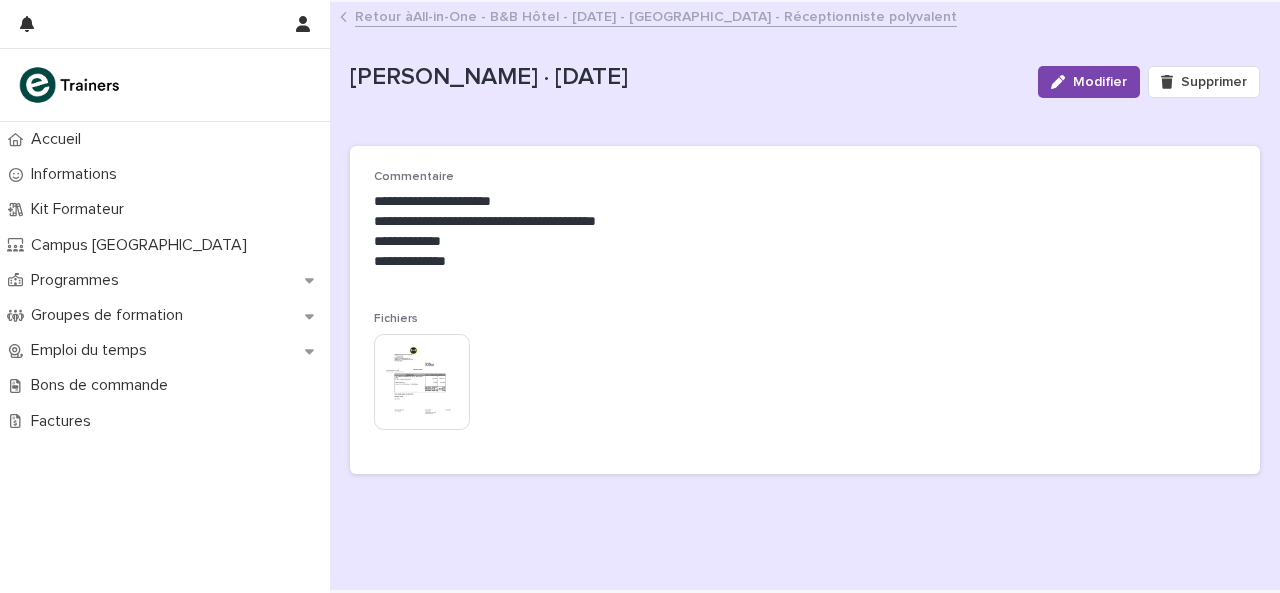 click at bounding box center (422, 382) 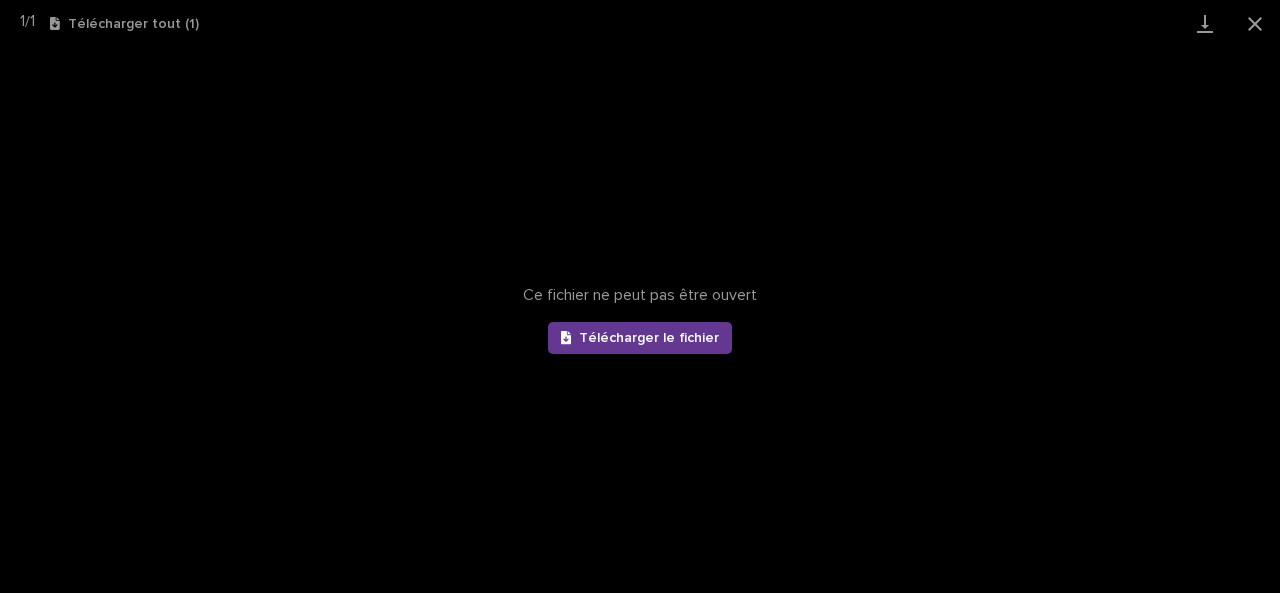 click on "Télécharger le fichier" at bounding box center (649, 338) 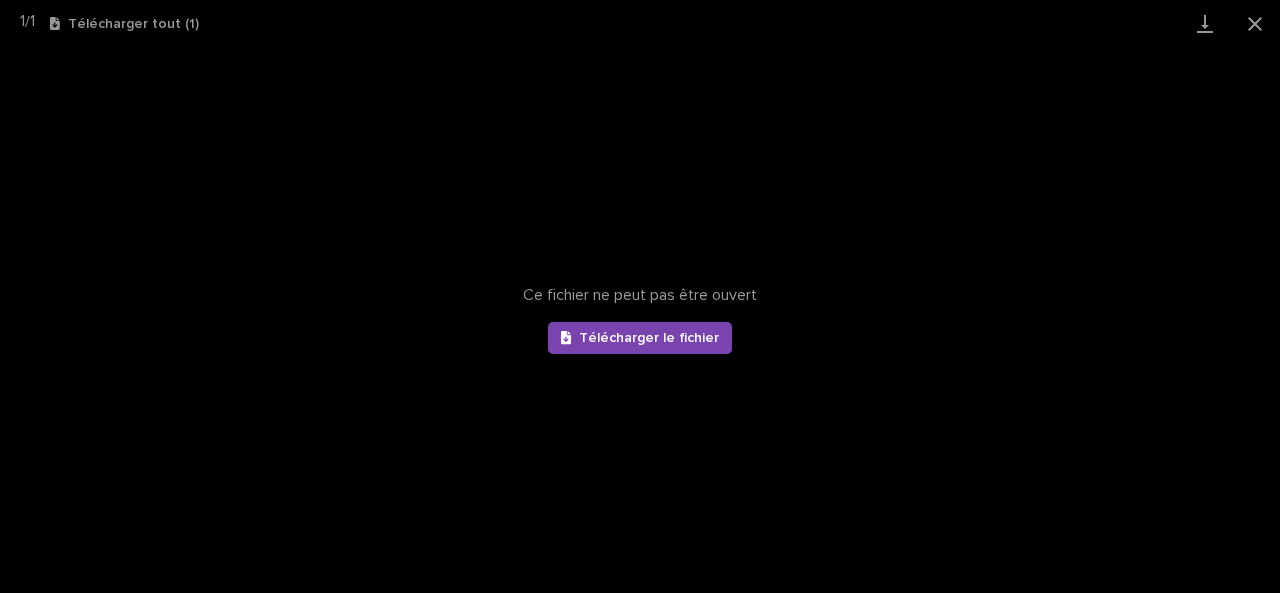click on "Ce fichier ne peut pas être ouvert Télécharger le fichier" at bounding box center (640, 320) 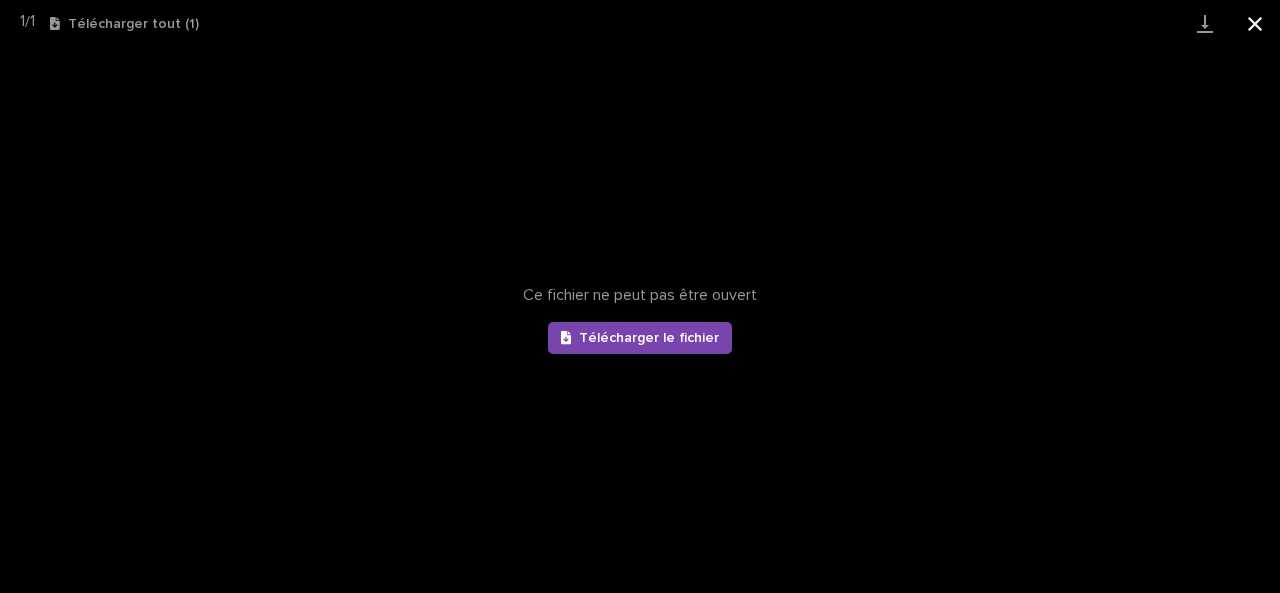 click at bounding box center [1255, 23] 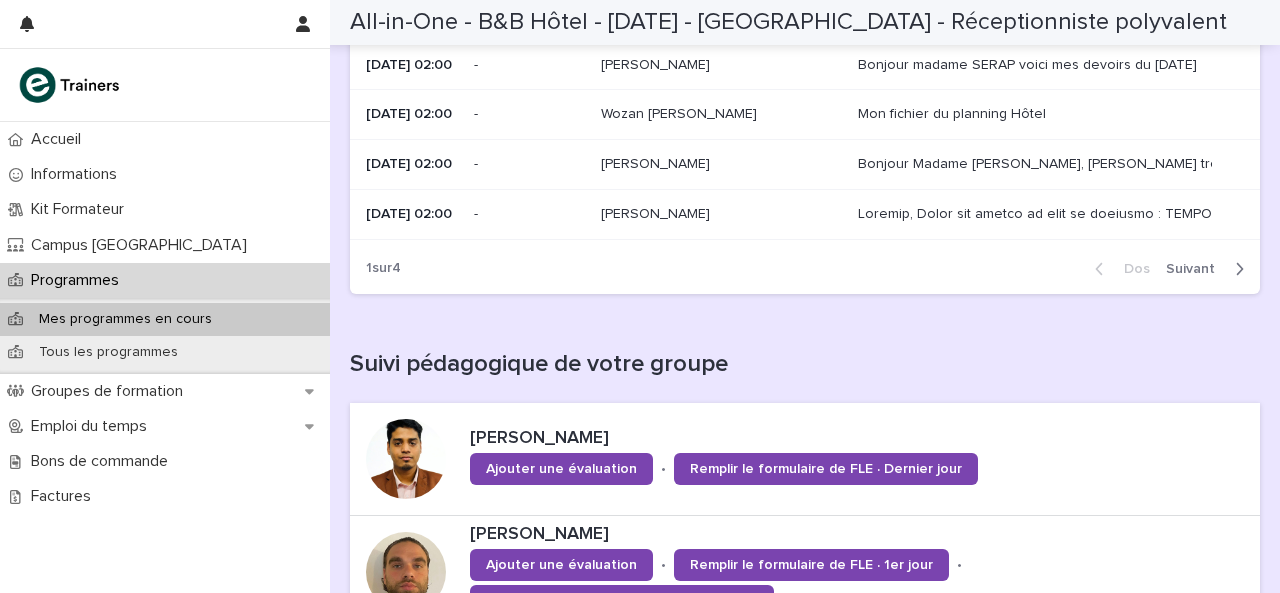 scroll, scrollTop: 740, scrollLeft: 0, axis: vertical 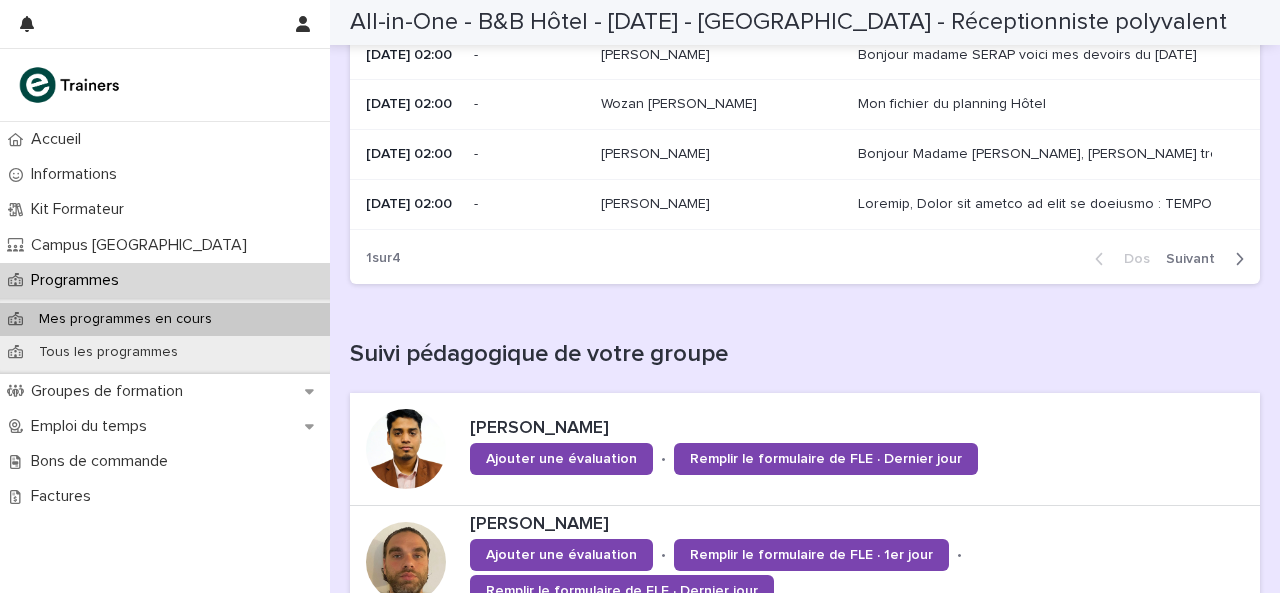 click 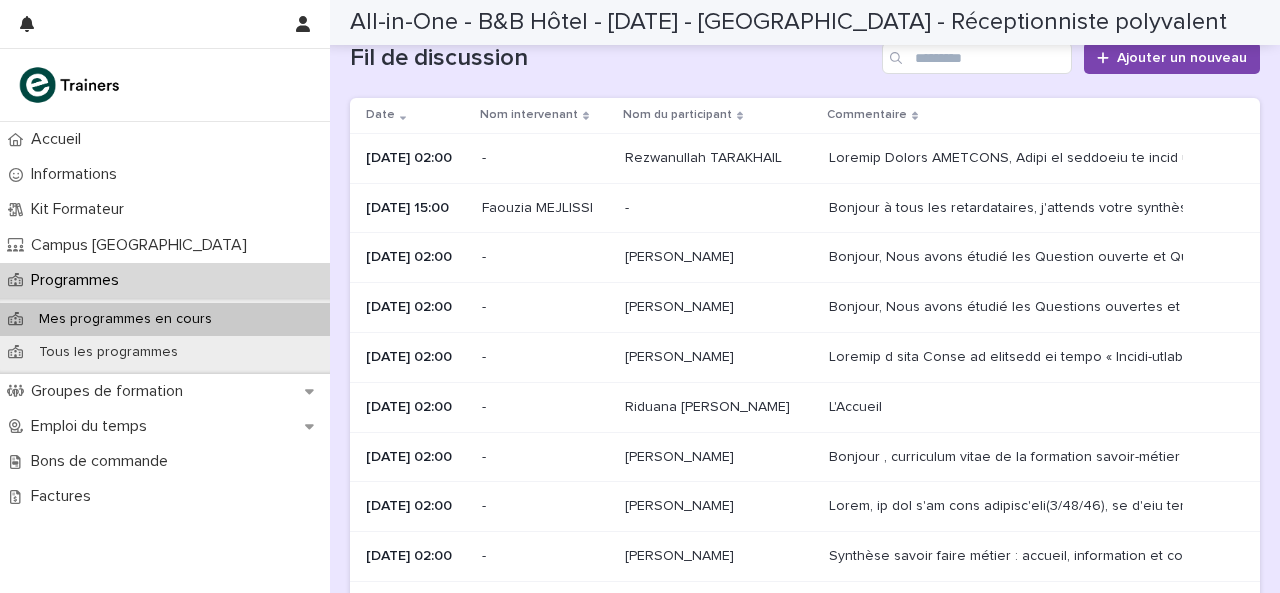 scroll, scrollTop: 336, scrollLeft: 0, axis: vertical 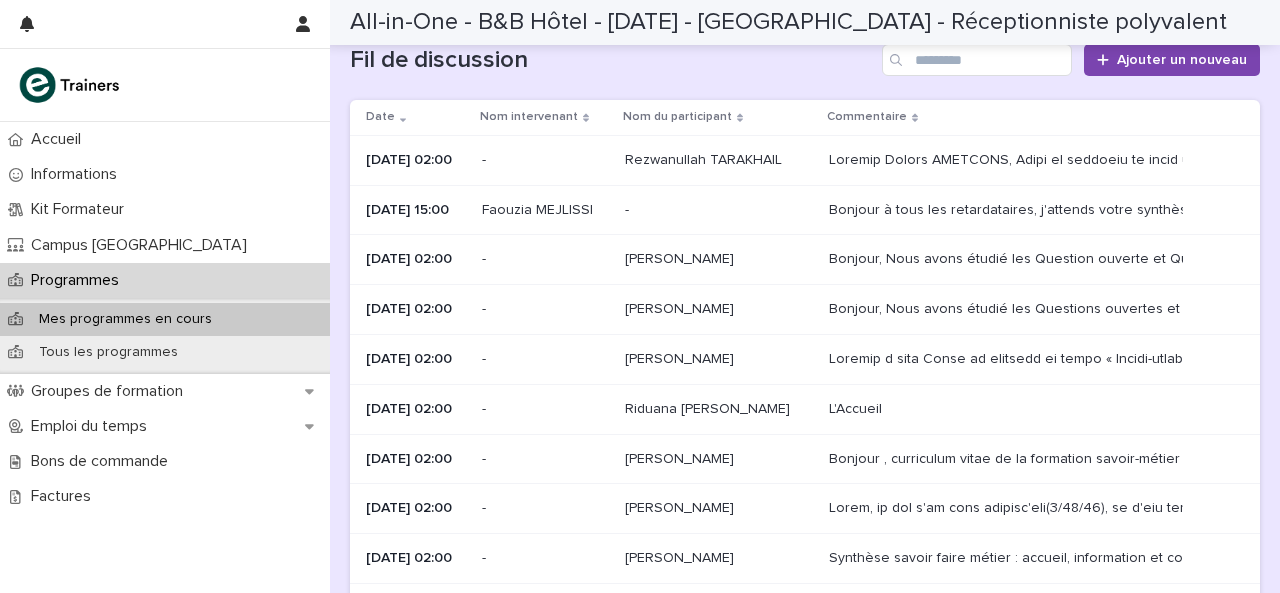 click at bounding box center [1040, 160] 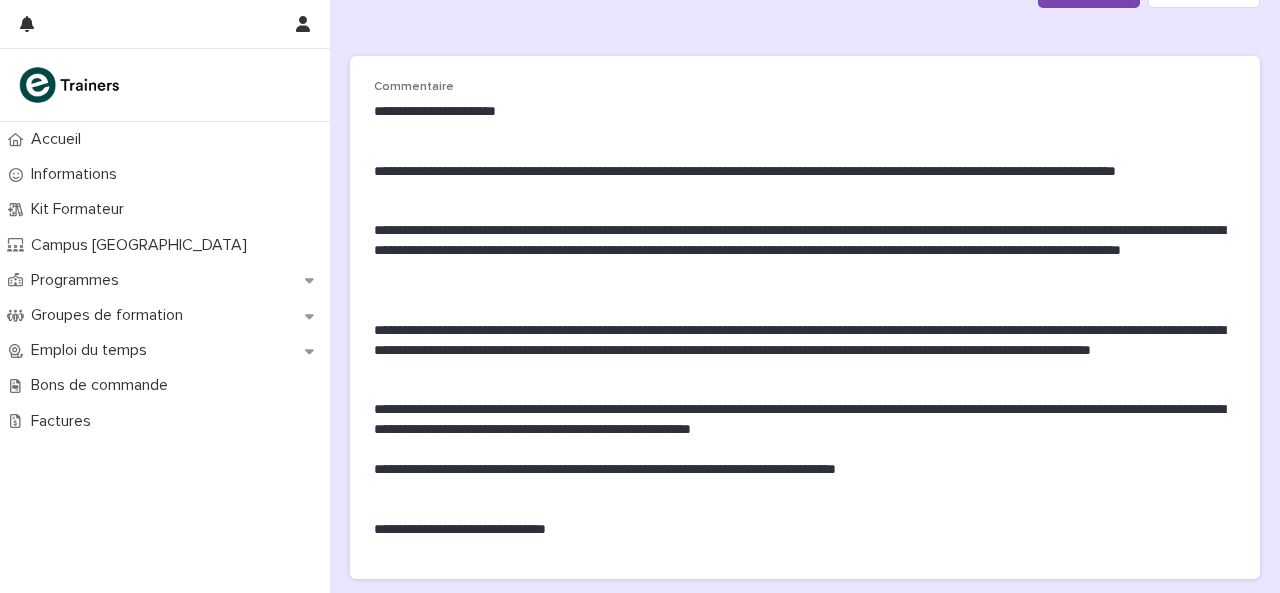 scroll, scrollTop: 88, scrollLeft: 0, axis: vertical 